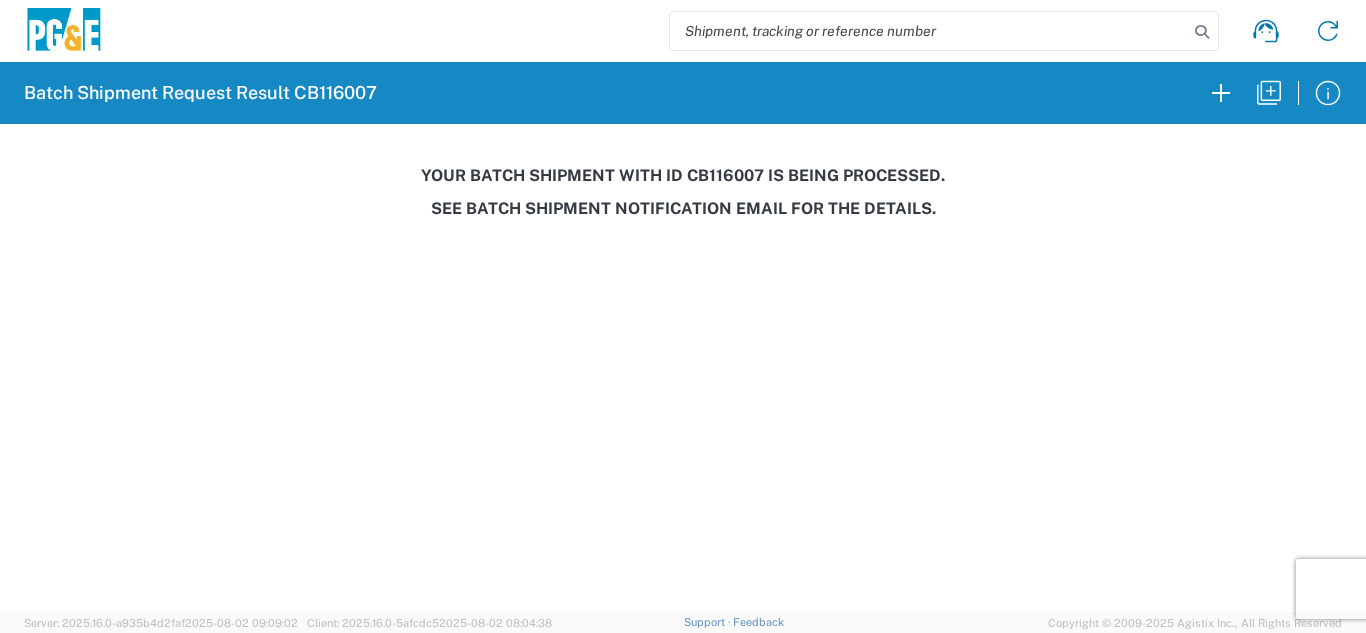 scroll, scrollTop: 0, scrollLeft: 0, axis: both 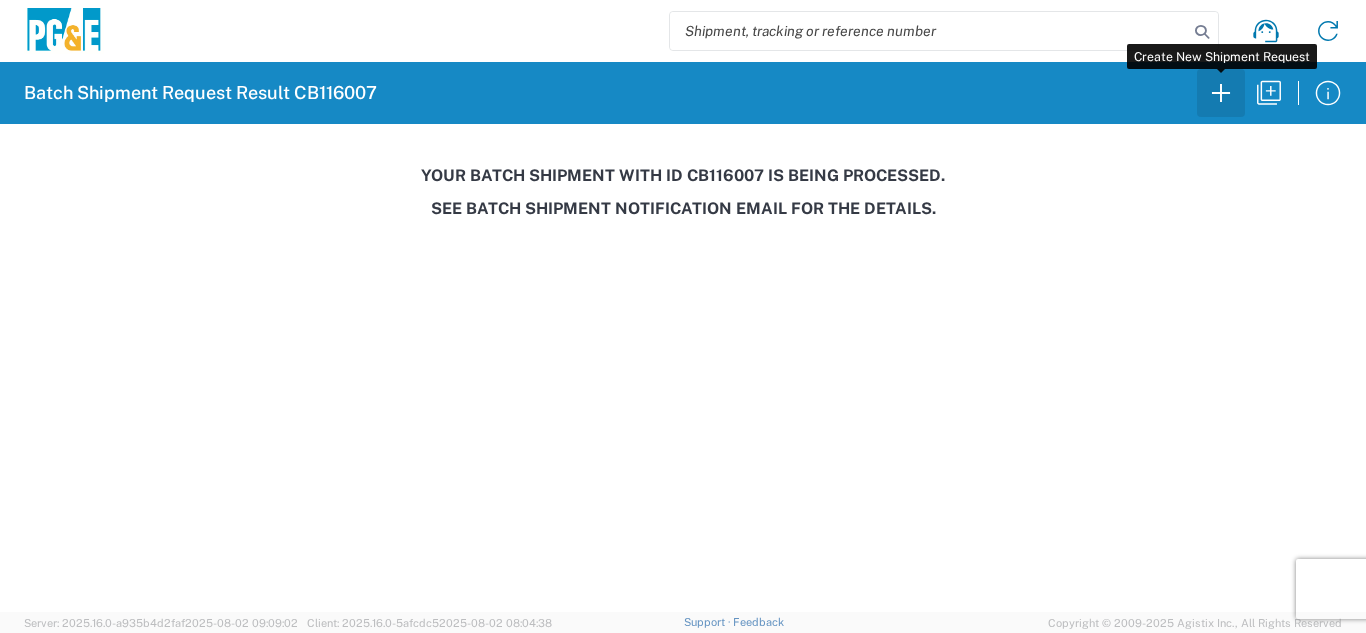 click 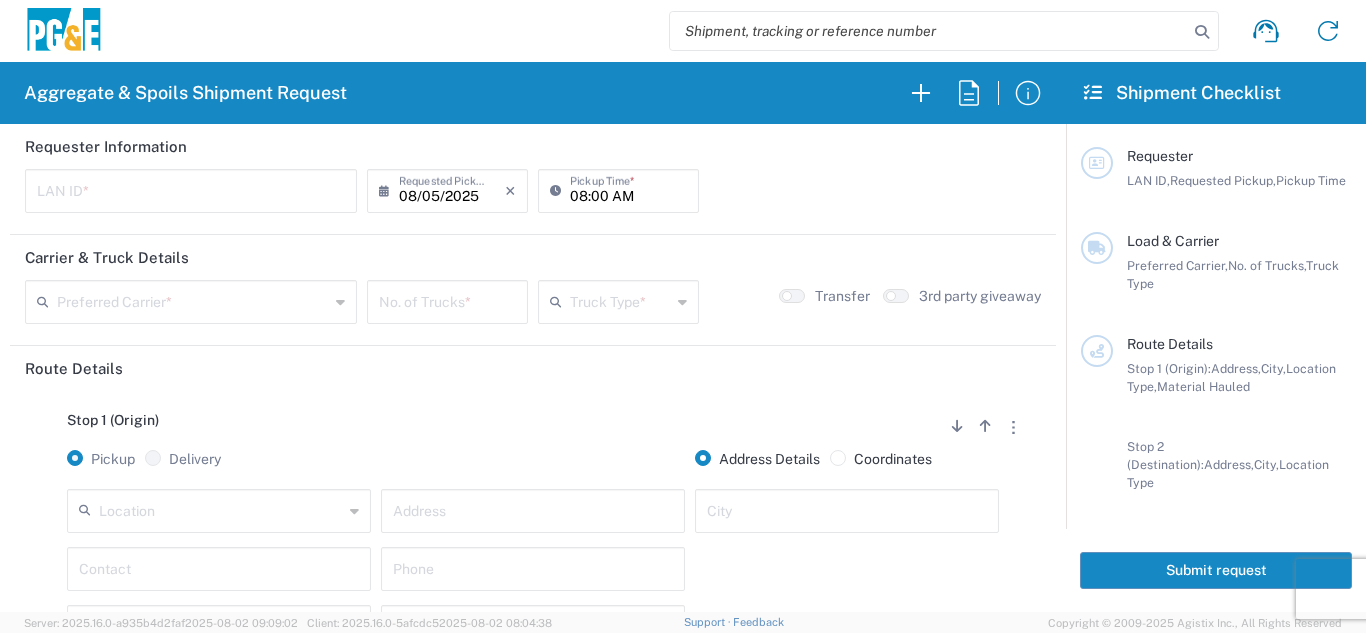 click at bounding box center (191, 189) 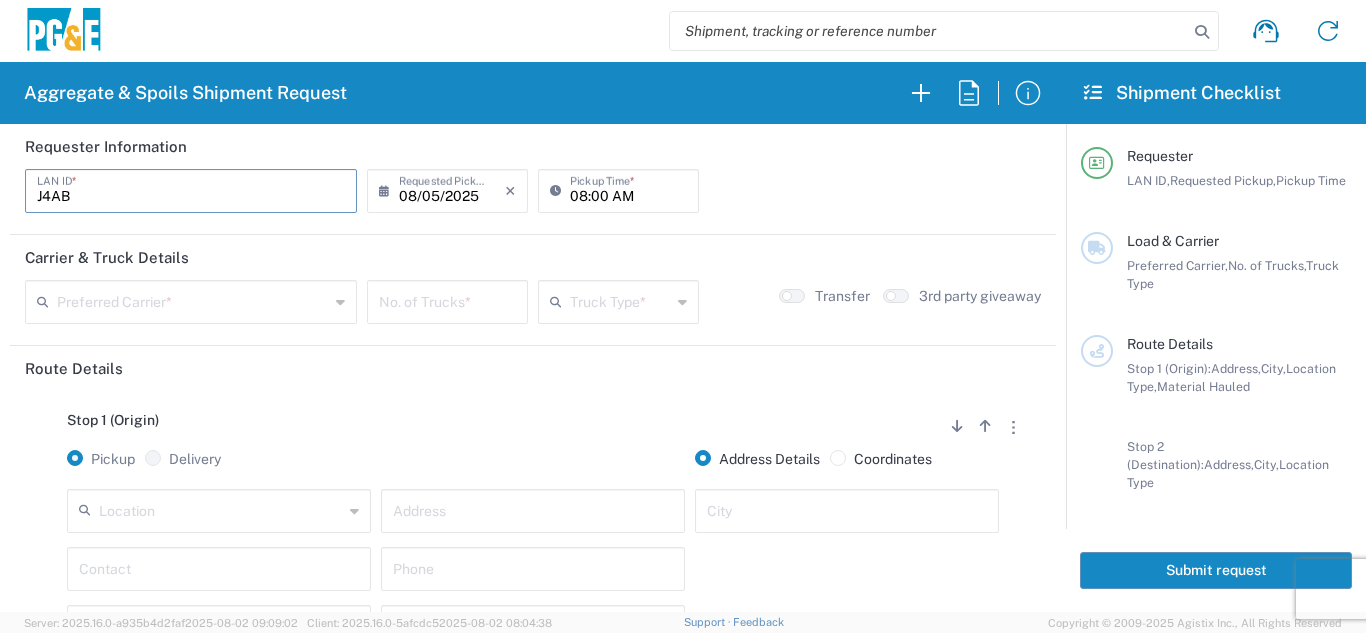 type on "J4AB" 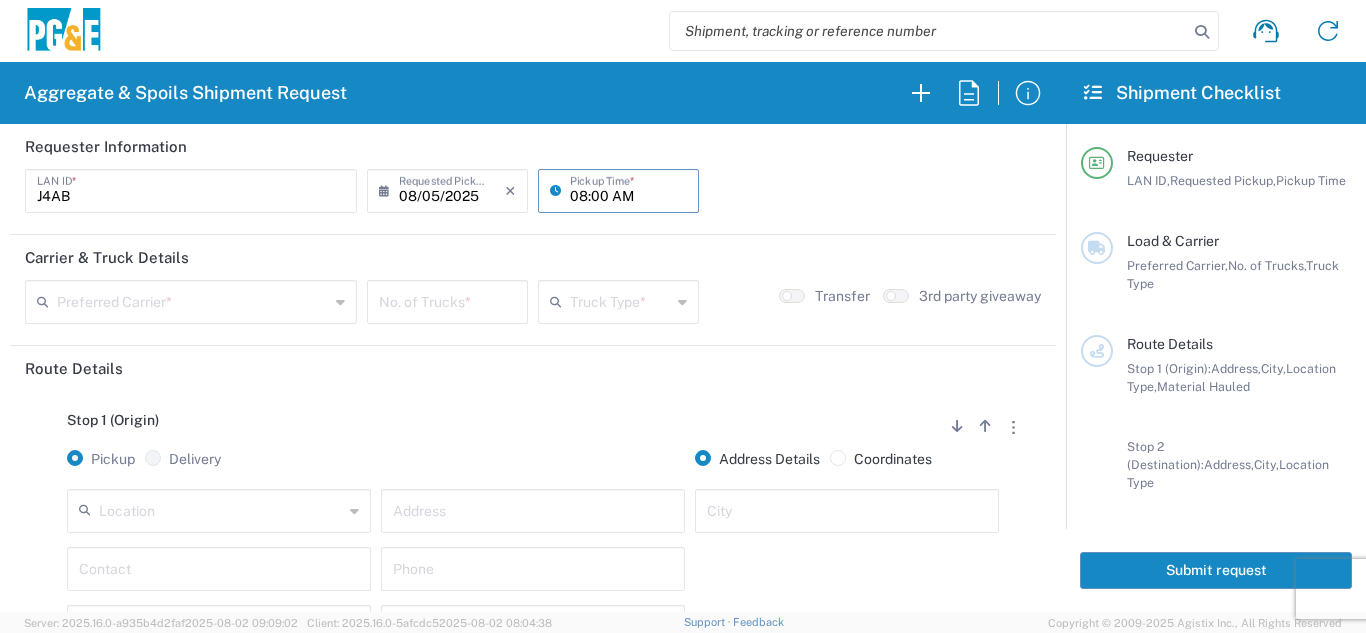 click on "08:00 AM" at bounding box center [628, 189] 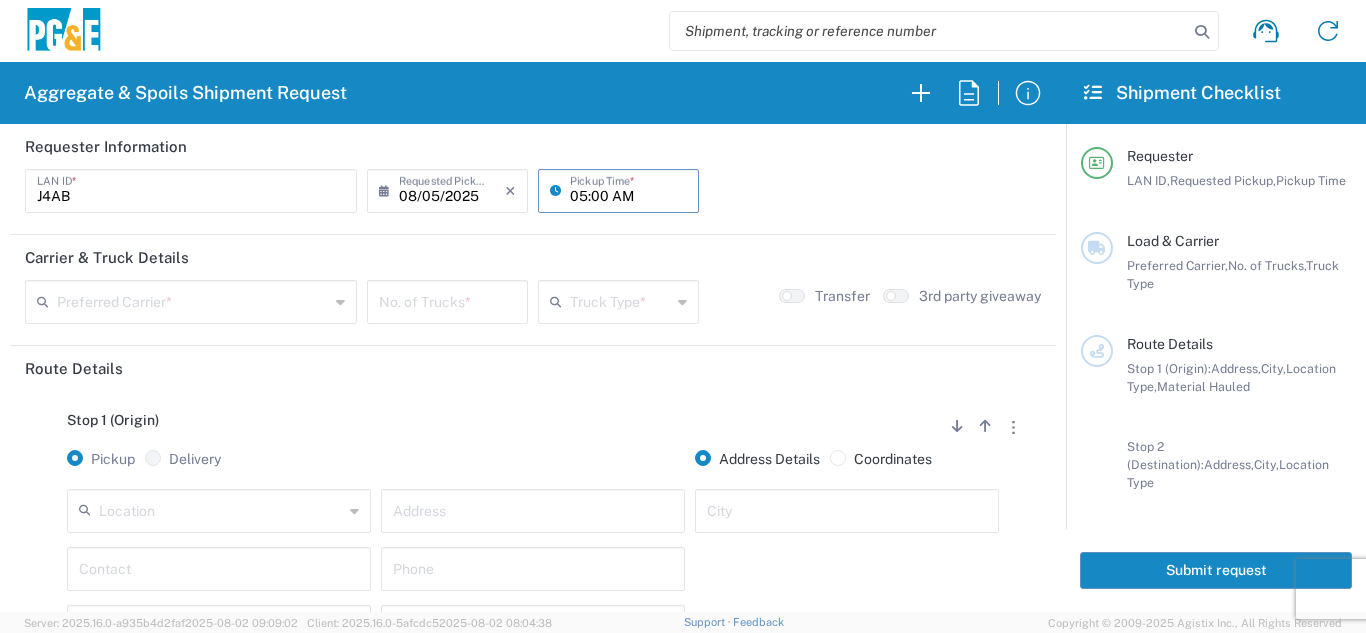click on "05:00 AM" at bounding box center [628, 189] 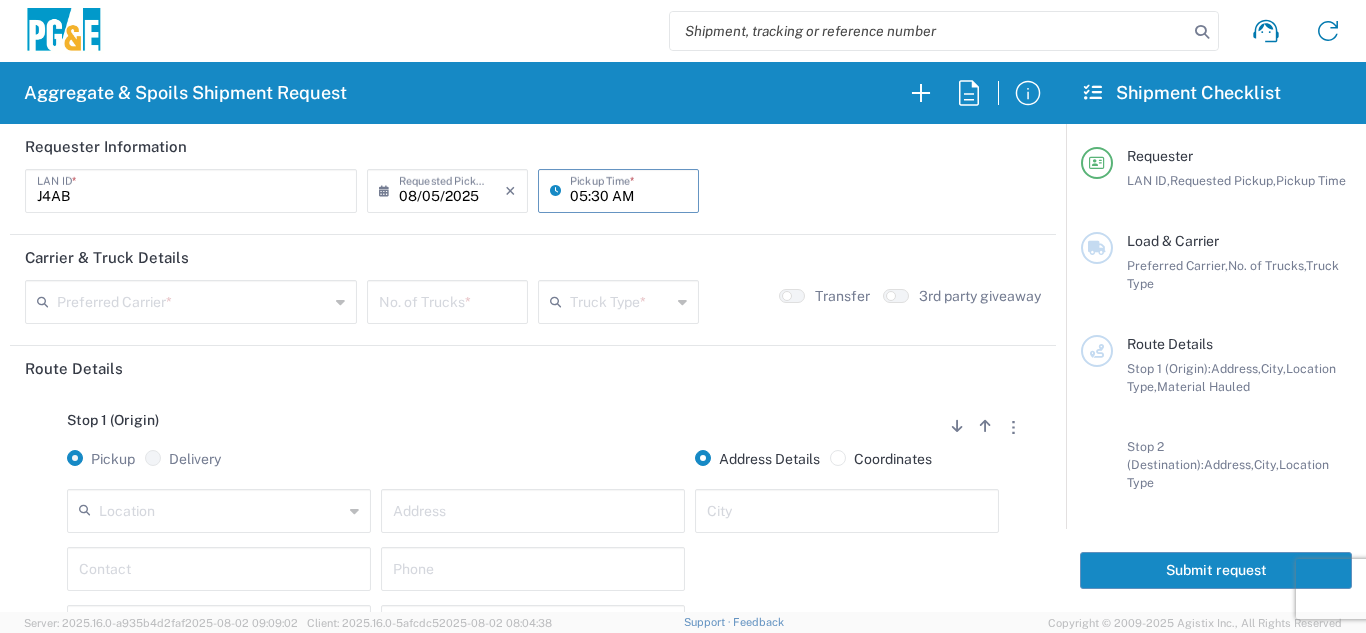 type on "05:30 AM" 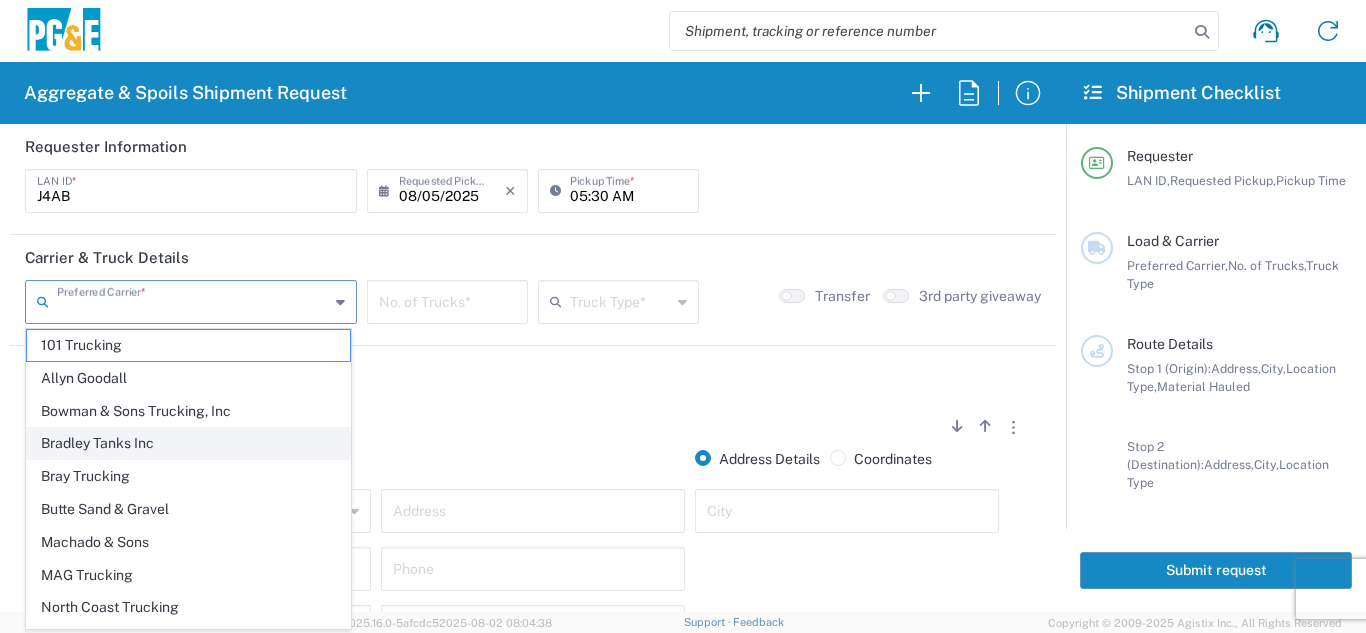 click on "Bradley Tanks Inc" 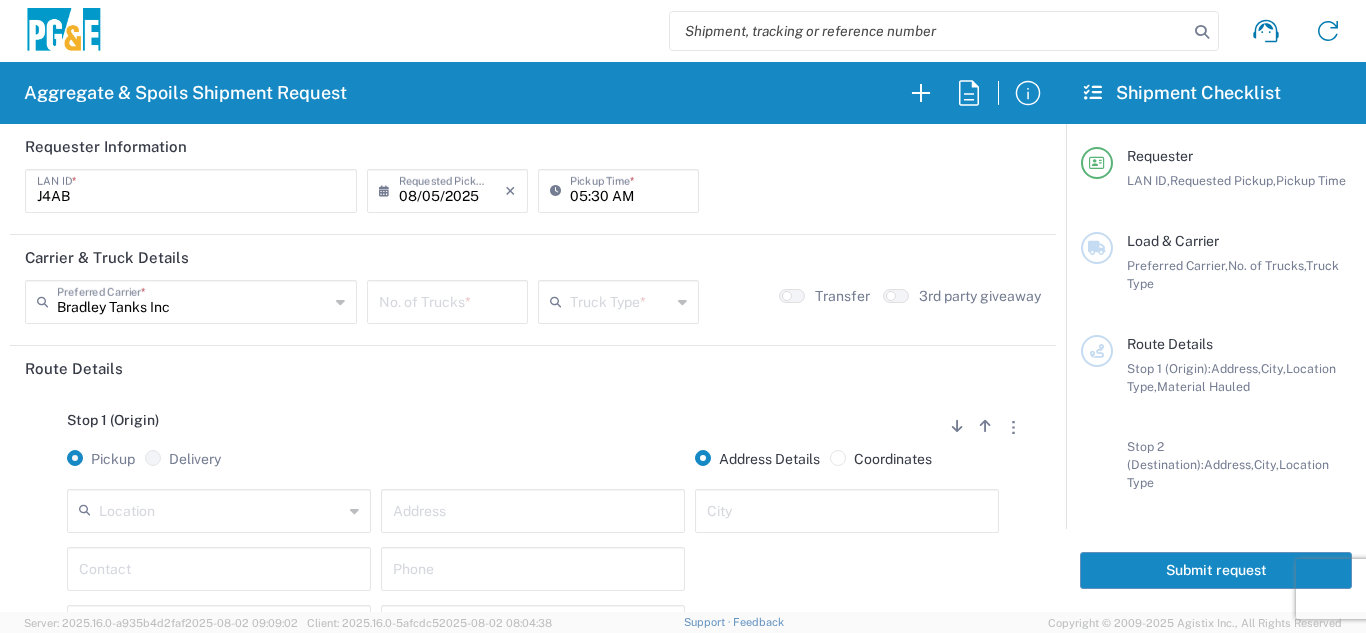 click at bounding box center [447, 300] 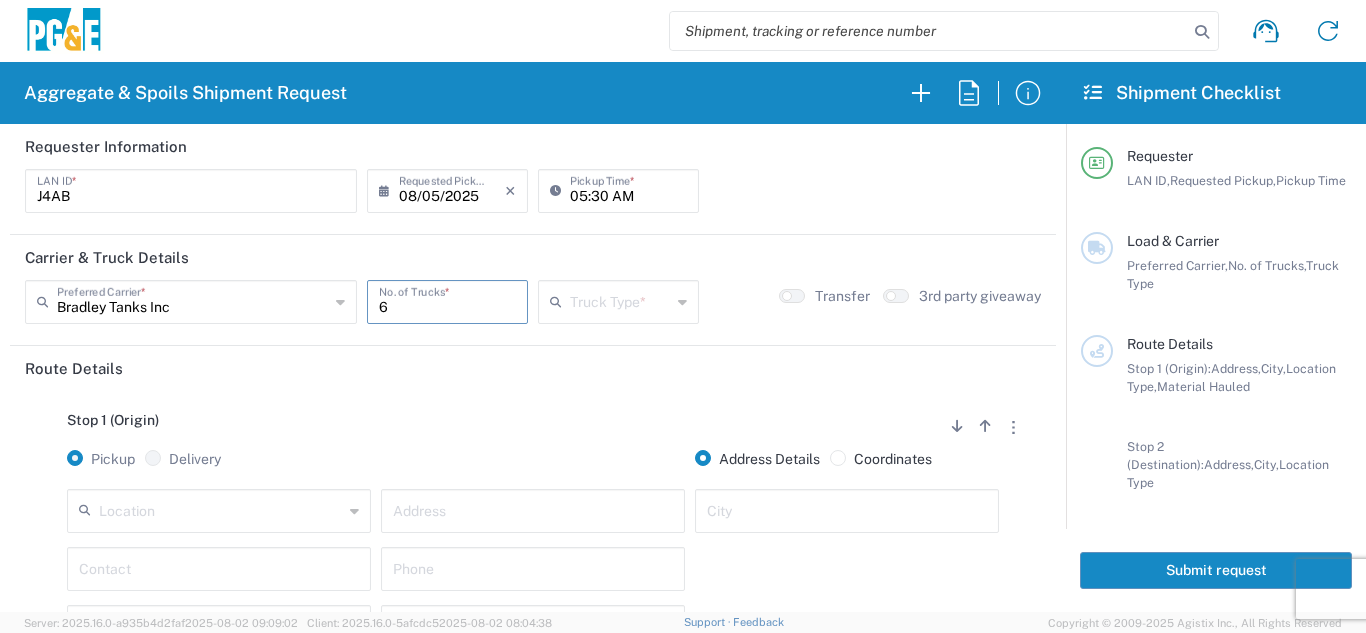 type on "6" 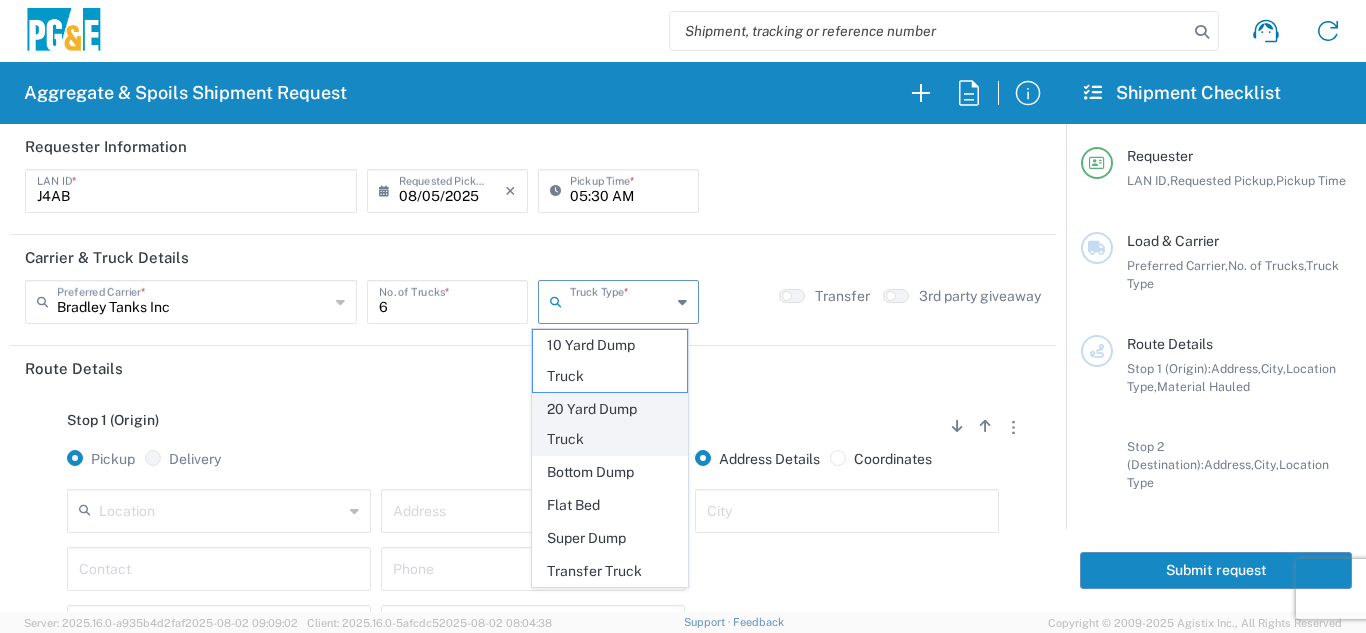 click on "20 Yard Dump Truck" 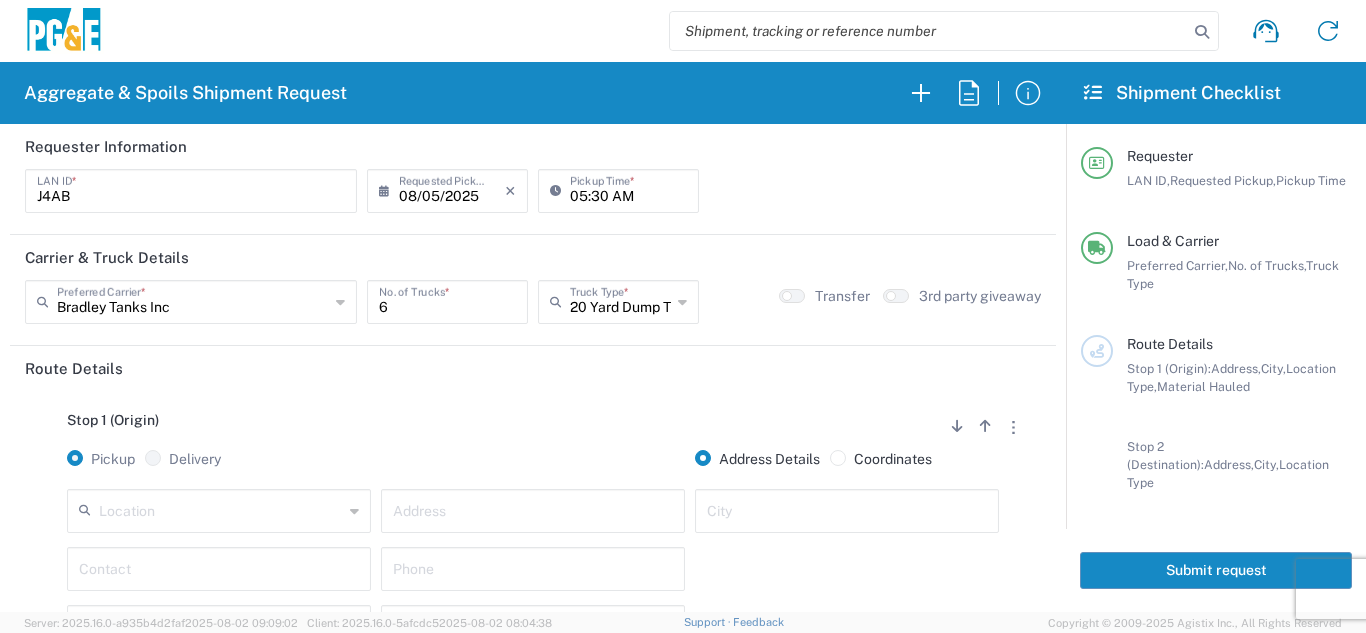 click at bounding box center (221, 509) 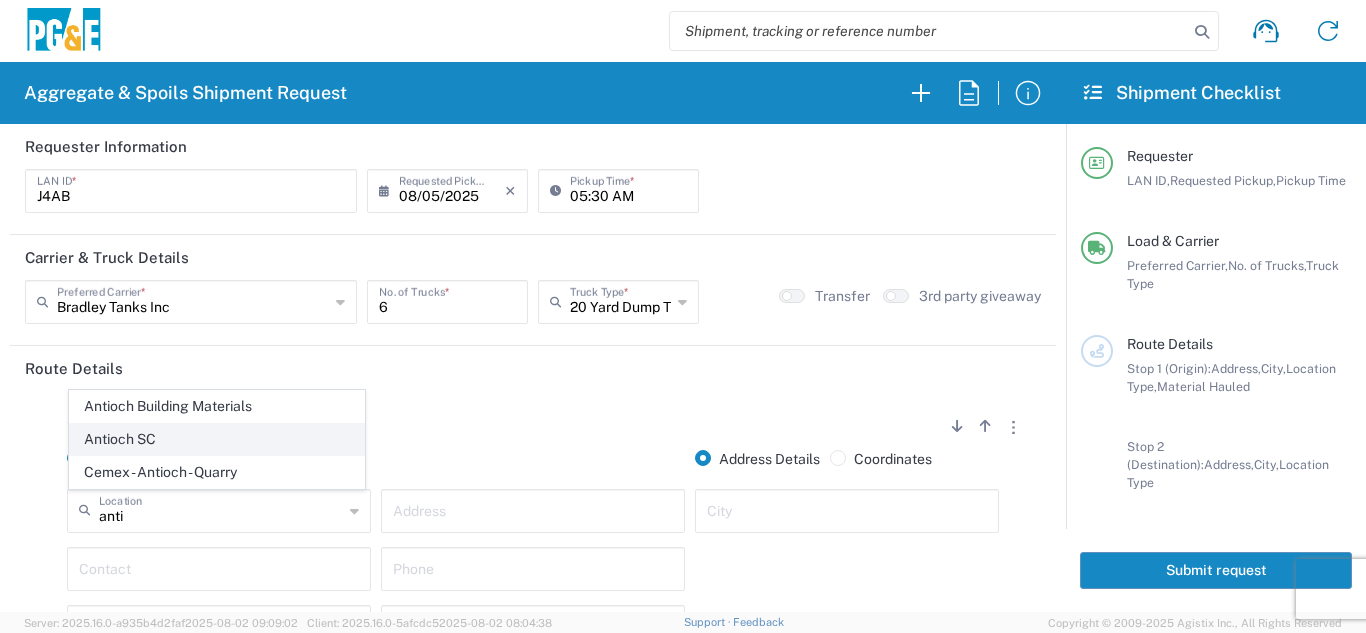 click on "Antioch SC" 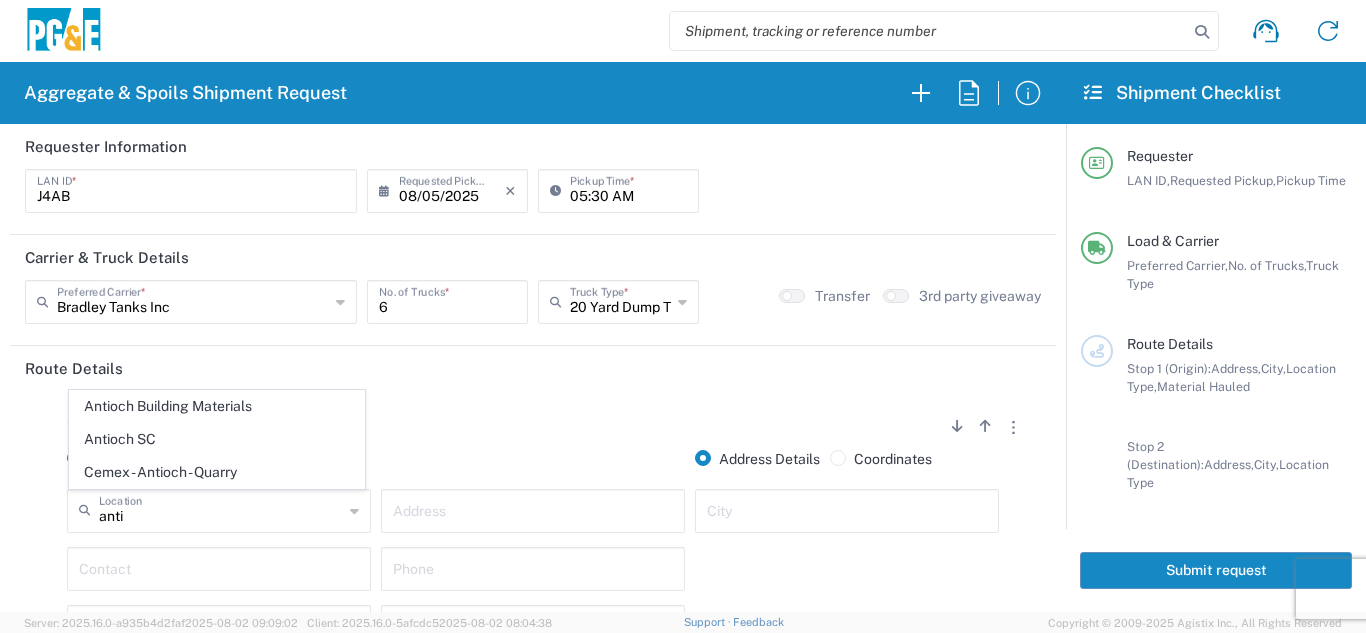 type on "Antioch SC" 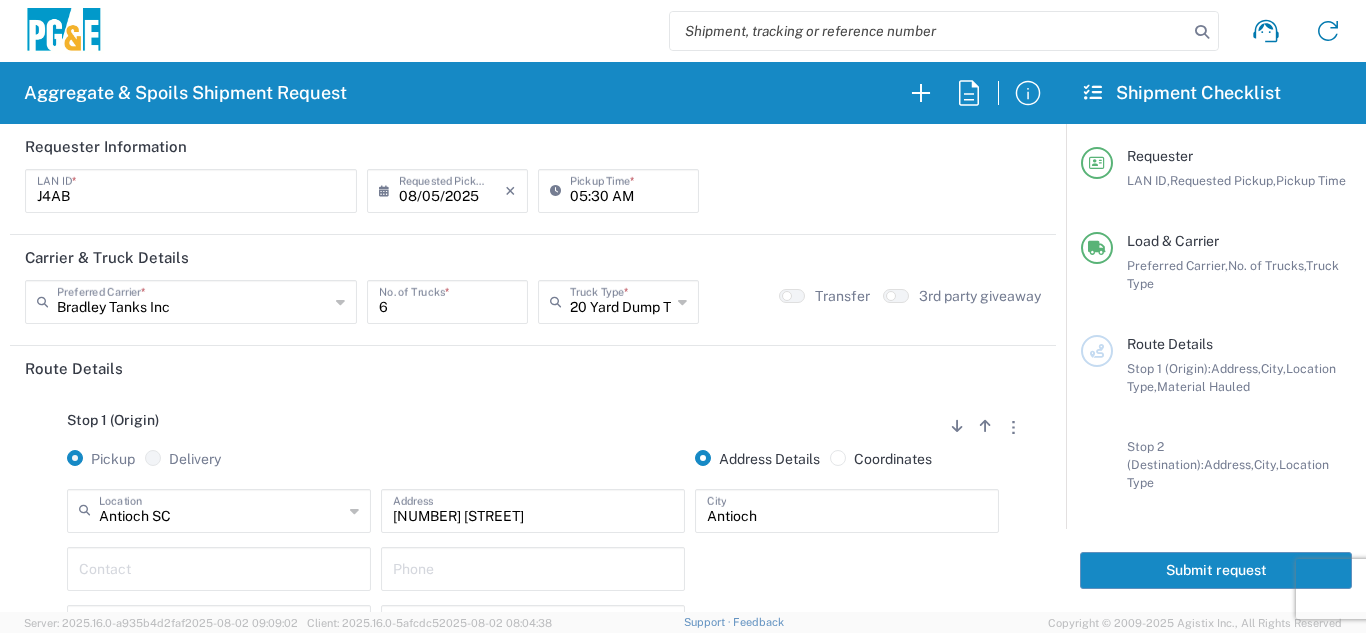 click at bounding box center (219, 567) 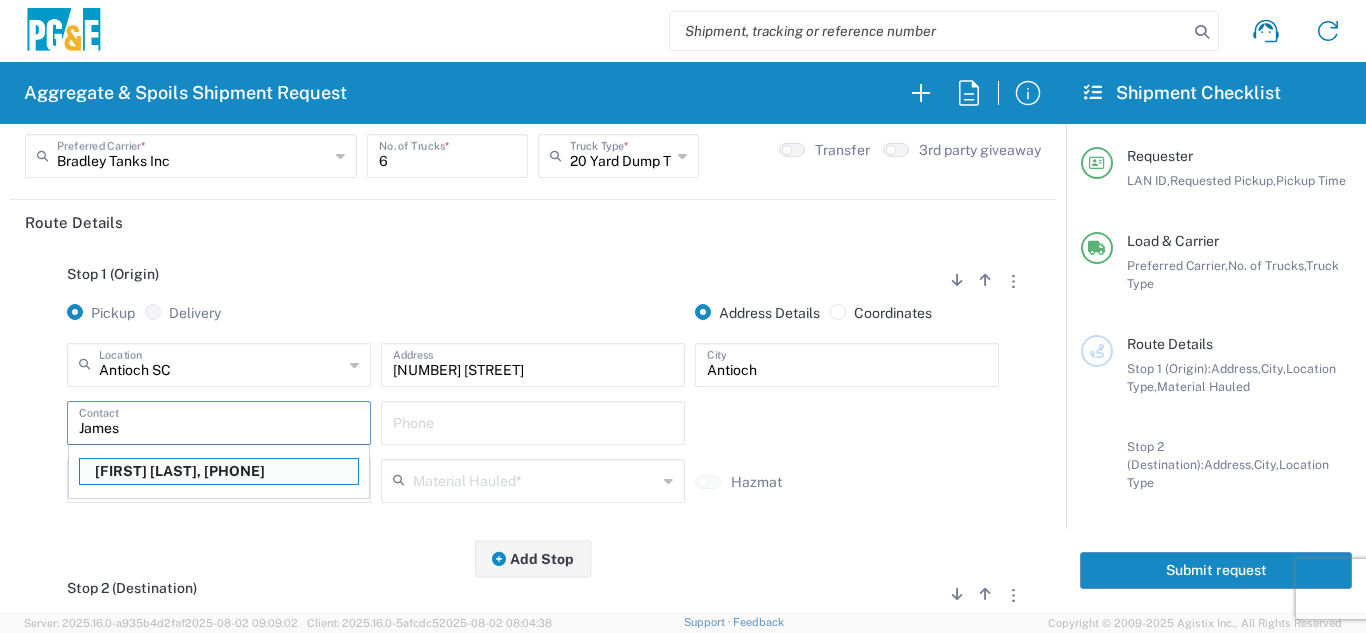 scroll, scrollTop: 220, scrollLeft: 0, axis: vertical 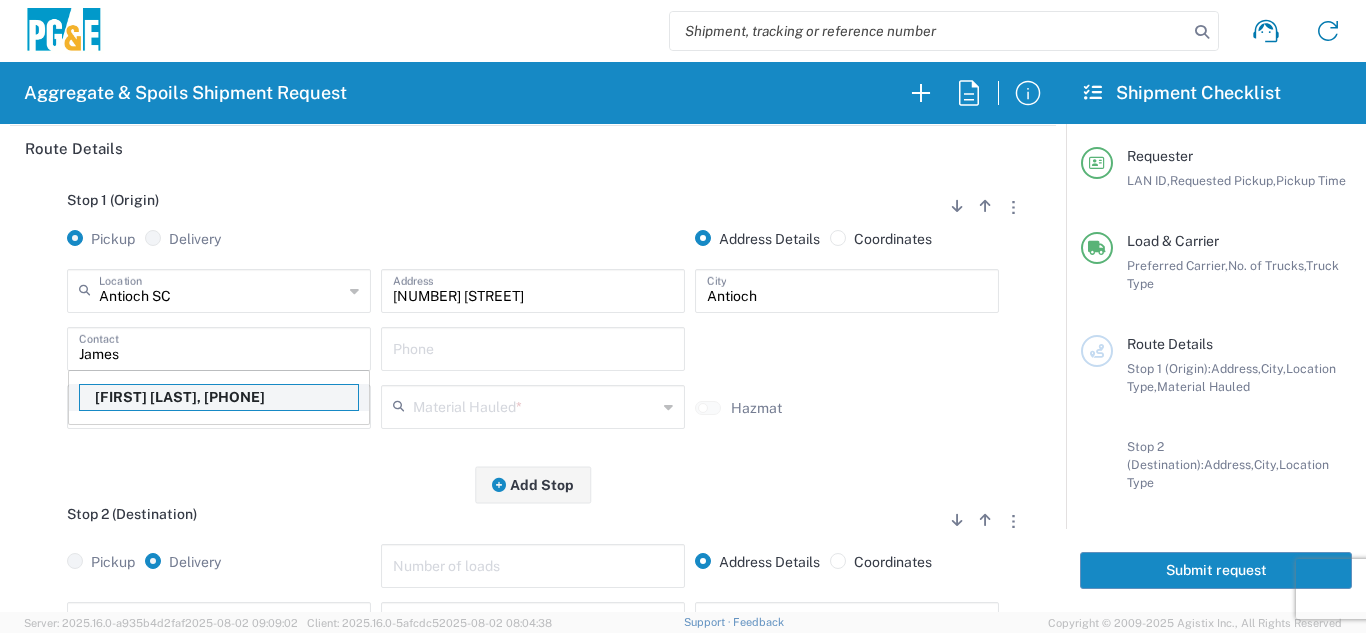 click on "[FIRST] [LAST], [PHONE]" at bounding box center (219, 397) 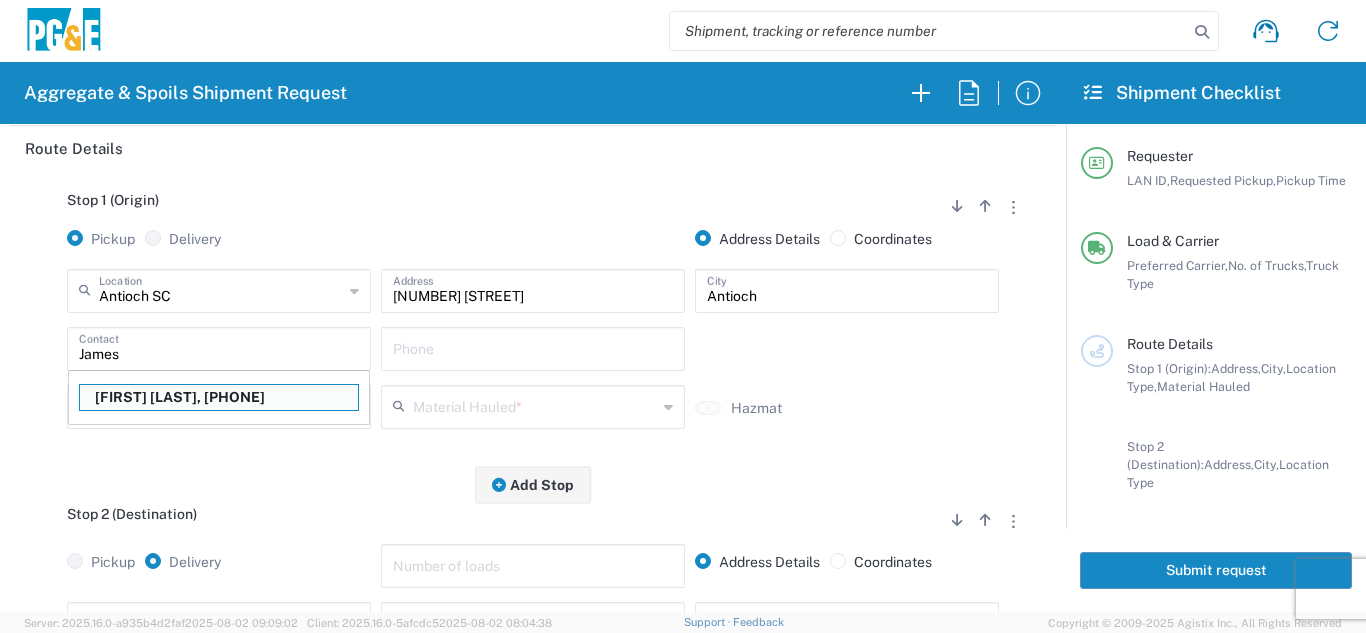 type on "[FIRST] [LAST]" 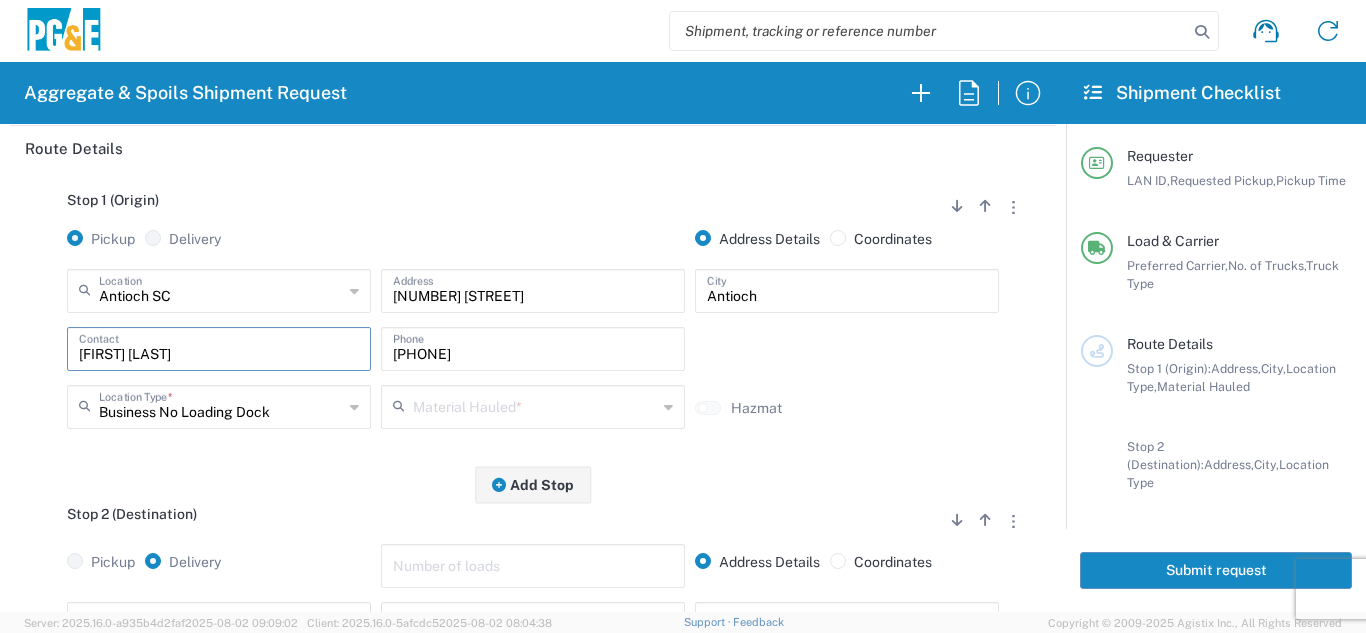 click at bounding box center [535, 405] 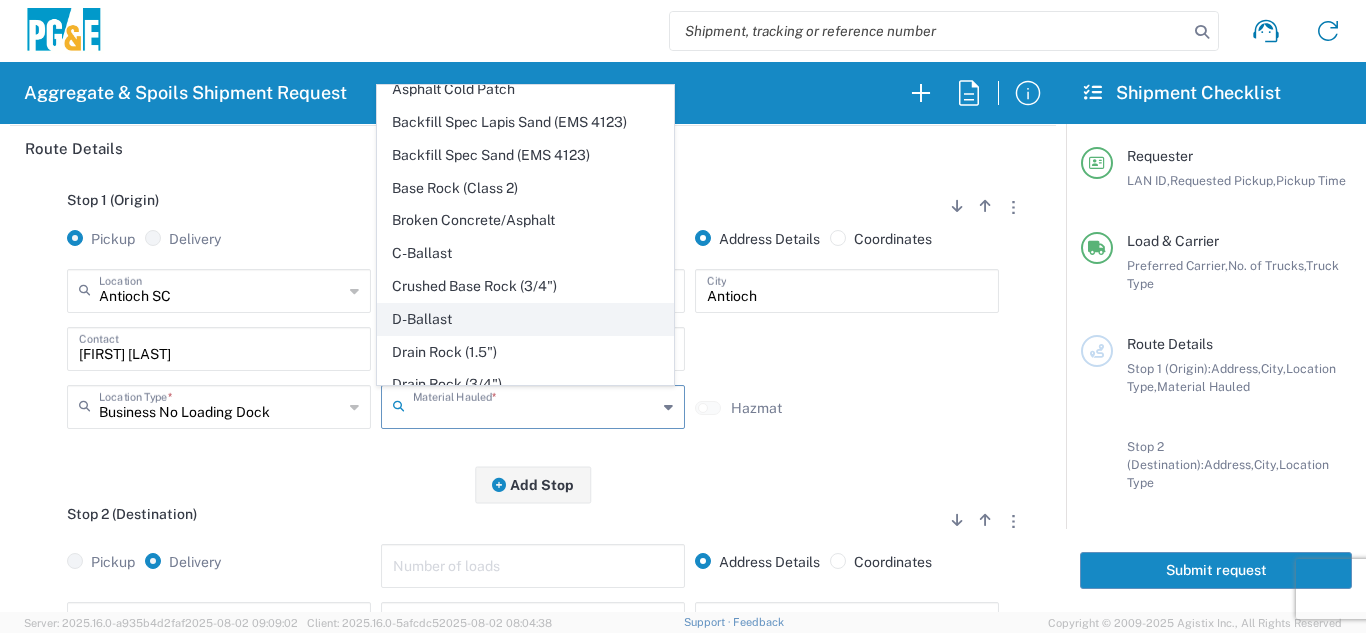 scroll, scrollTop: 300, scrollLeft: 0, axis: vertical 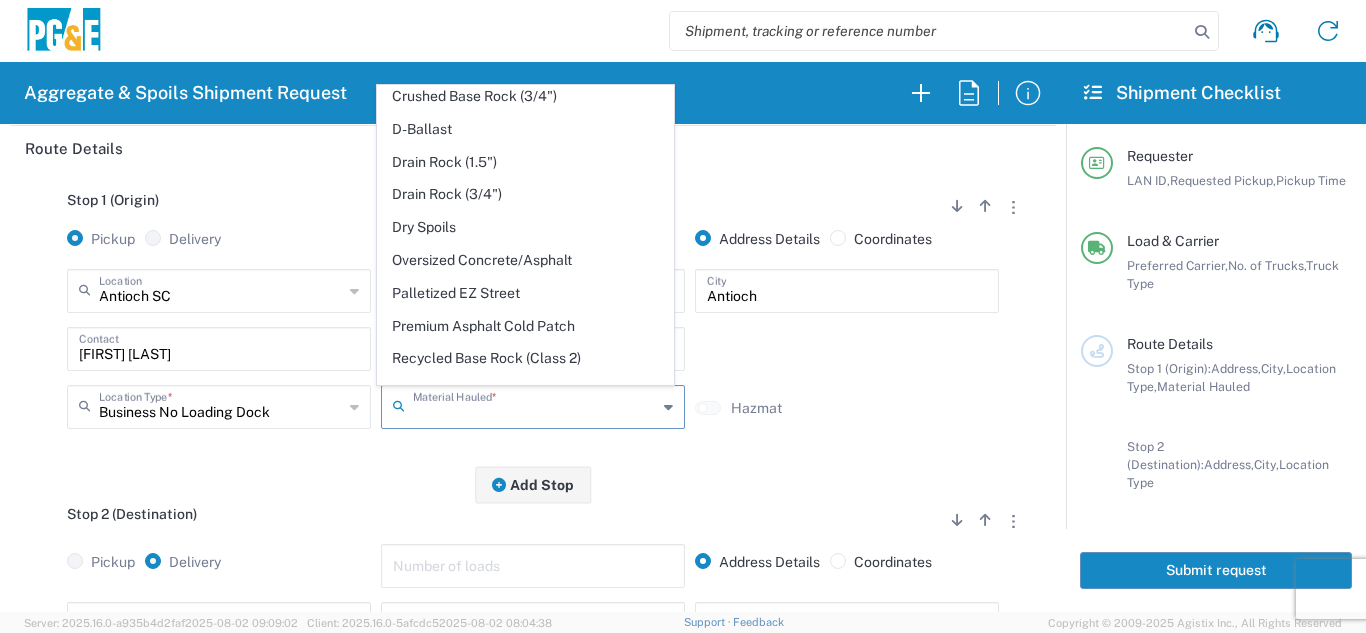 click on "Dry Spoils" 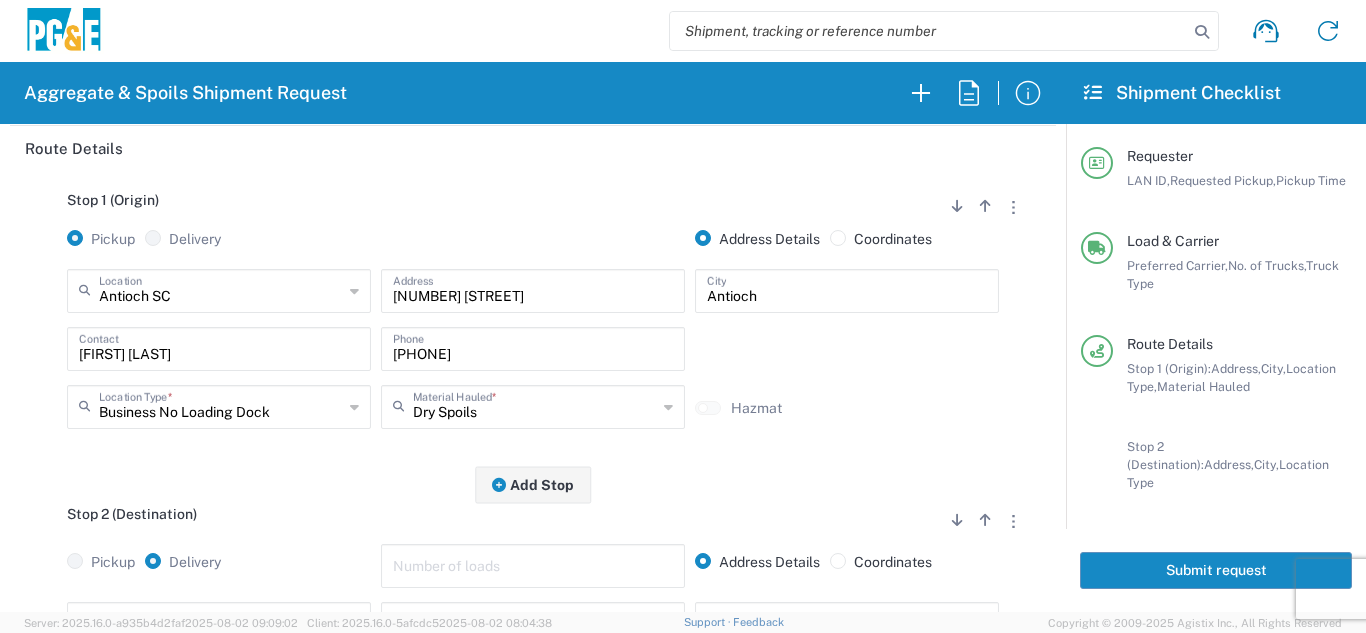 click on "Stop 1 (Origin)
Add Stop Above   Add Stop Below   Remove Stop   Pickup   Delivery   Address Details   Coordinates  Antioch SC  Location  Antioch SC 17300 East Jahant Rd - Quarry 7/11 Materials - Chico - Quarry 7/11 Materials - Ridgecrest - Quarry Acampo Airport - Santa Rosa Altamont Landfill - Livermore American Canyon Anderson Landfill - Waste Management Landfill Class II Antioch Building Materials Argent Materials - Oakland - Quarry Auburn Auburn HUB Yard Auburn SC Avenal Regional Landfill Bakersfield SC Bakersfield Sub Bangor Rock Quarry Bear River Aggregates - Meadow Vista - Quarry Best Rock Quarry - Barstow Blue Mountain Minerals - Columbia - Quarry Bodean Bowman & Sons Brisbane Recycling Burney SC Butte Sand & Gravel - Sutter - Quarry Calaveras Materials Inc - Merced - Quarry Canyon Rock Co Inc - Forestville - Quarry Carlotta Cedar Avenue Recycling - Fresno - Quarry Cemex - Antioch - Quarry Cemex - Clayton - Quarry Cemex - Clovis - Quarry Chico SC Clovis" 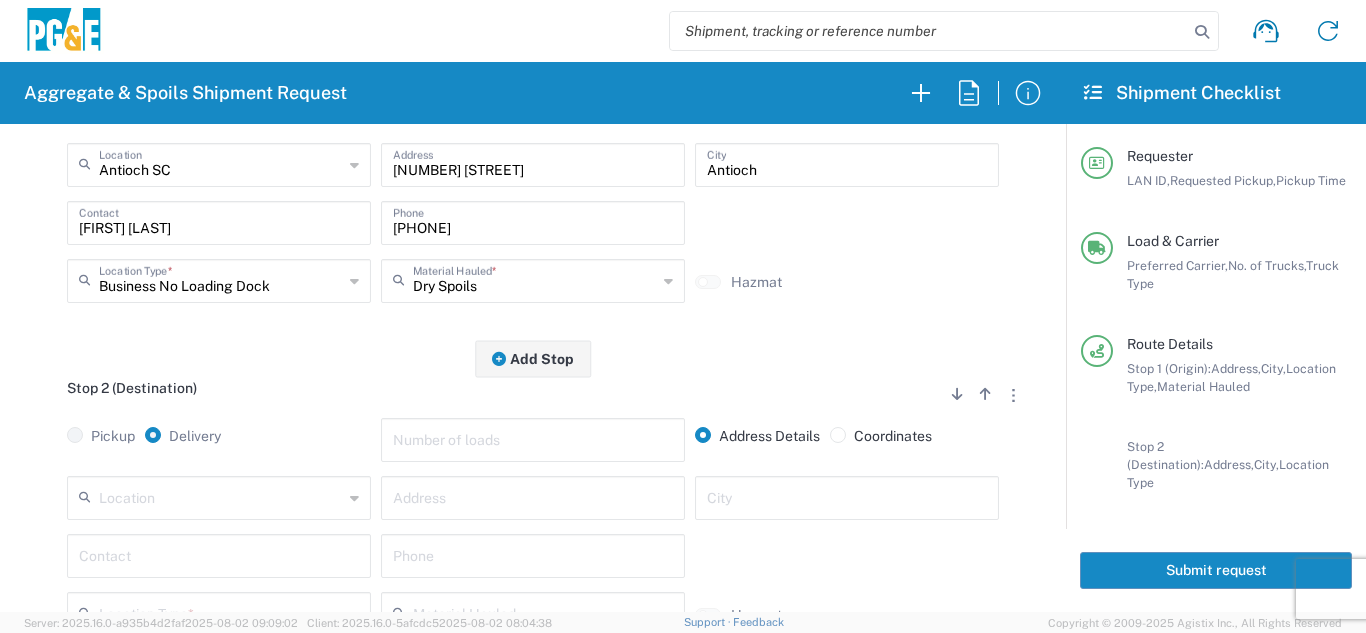 scroll, scrollTop: 520, scrollLeft: 0, axis: vertical 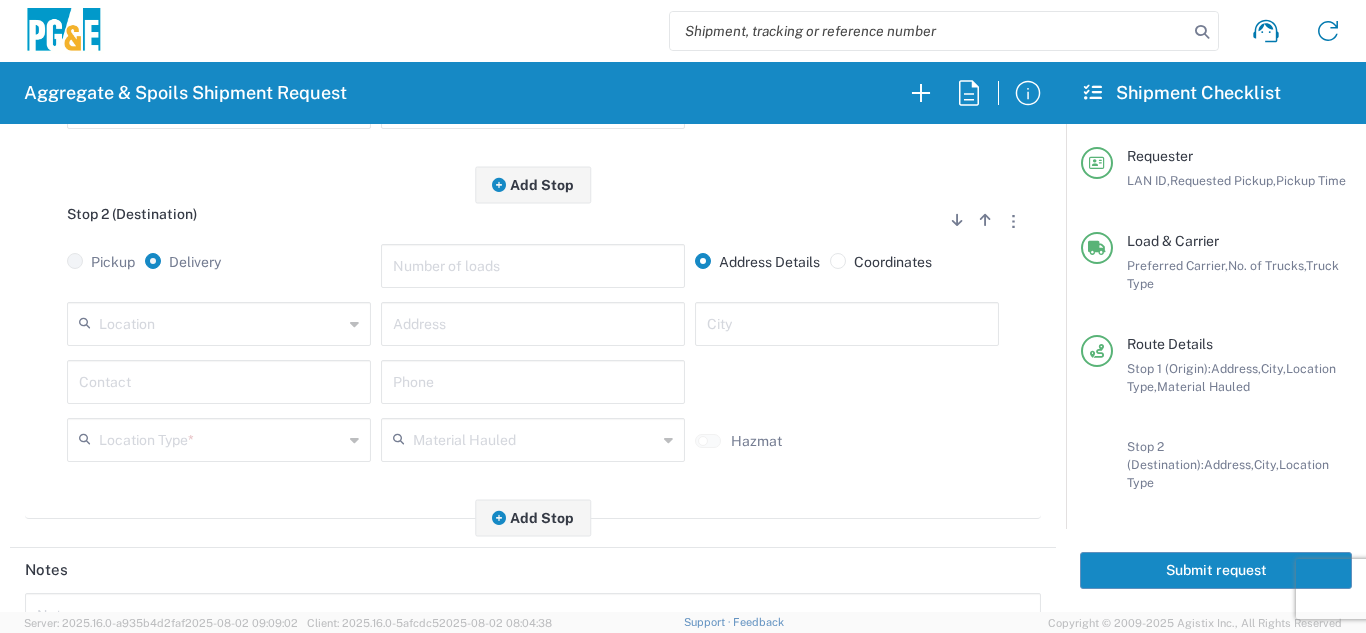 click on "Location" 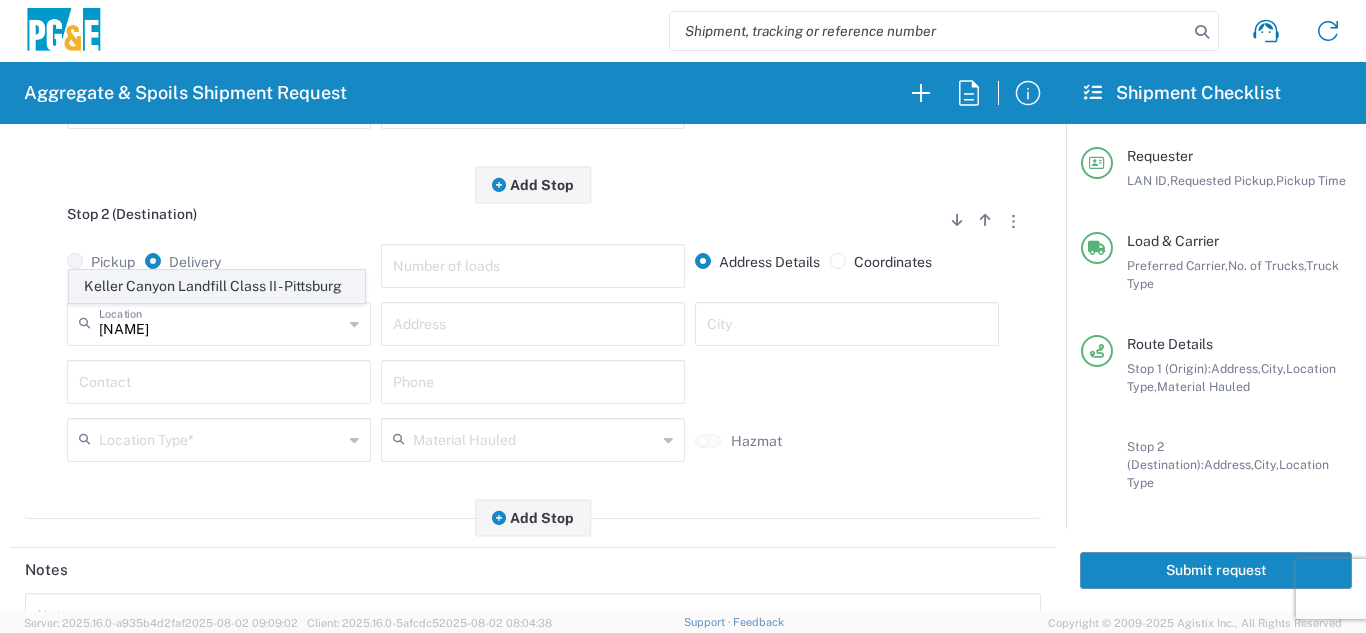 click on "Keller Canyon Landfill Class II - Pittsburg" 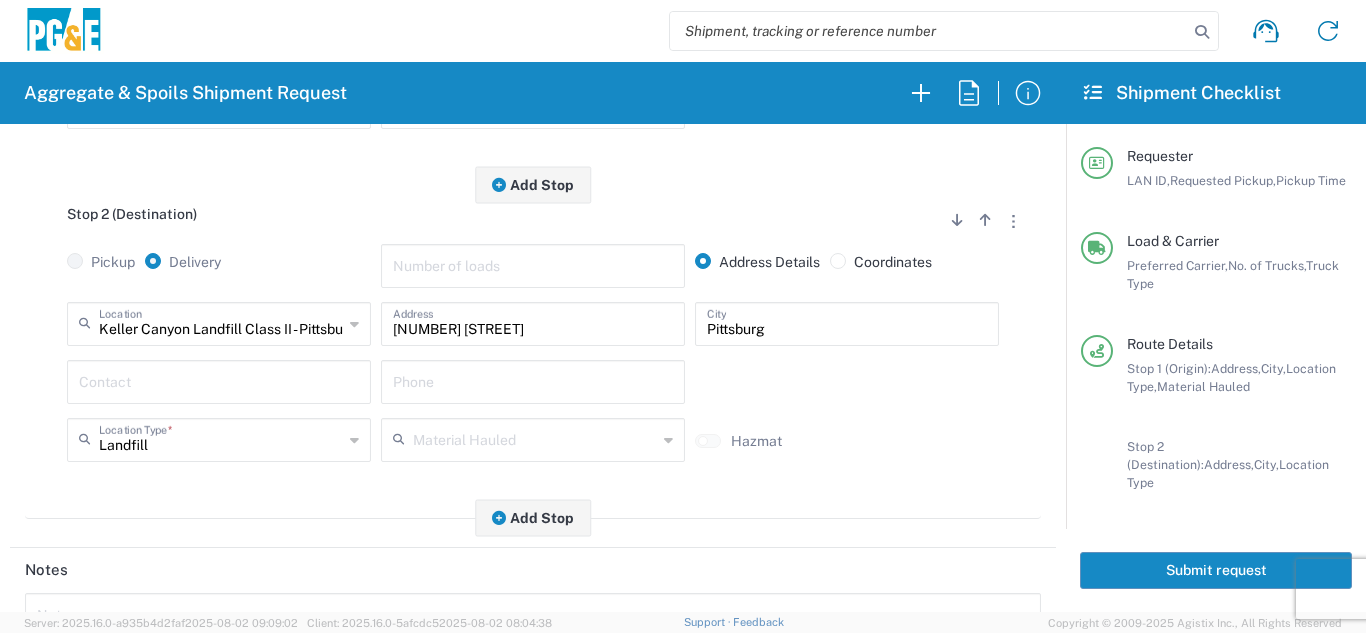 click at bounding box center (219, 380) 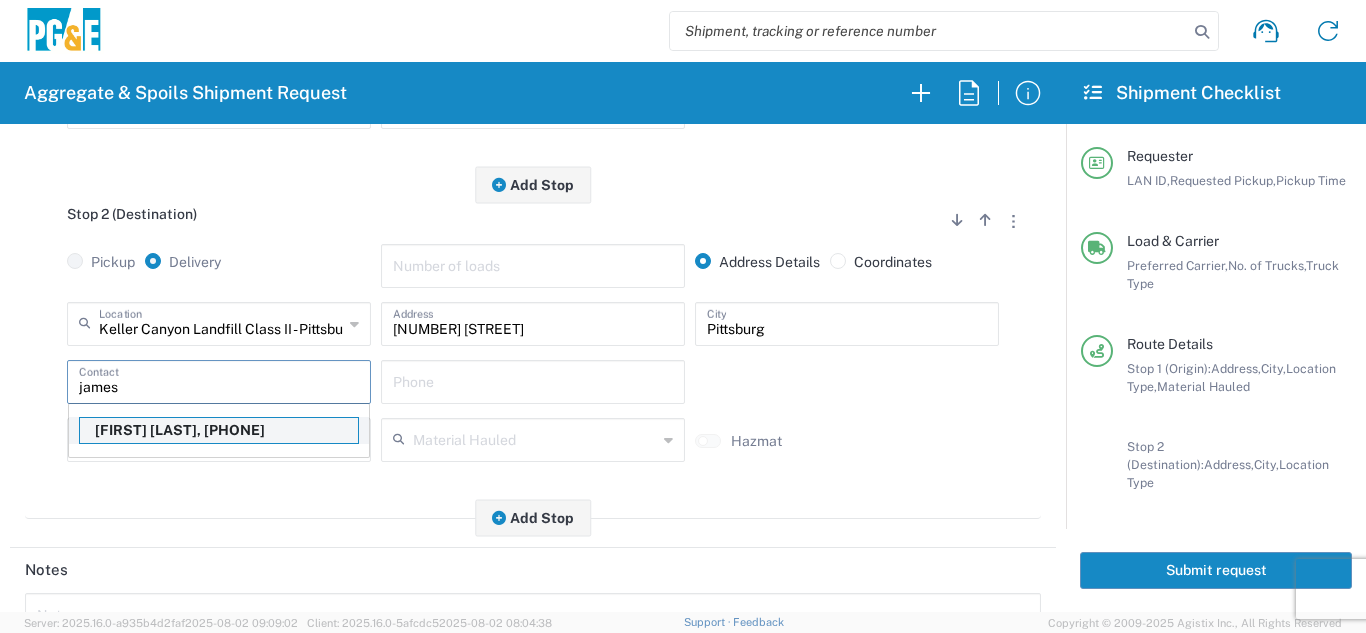 click on "[FIRST] [LAST], [PHONE]" at bounding box center (219, 430) 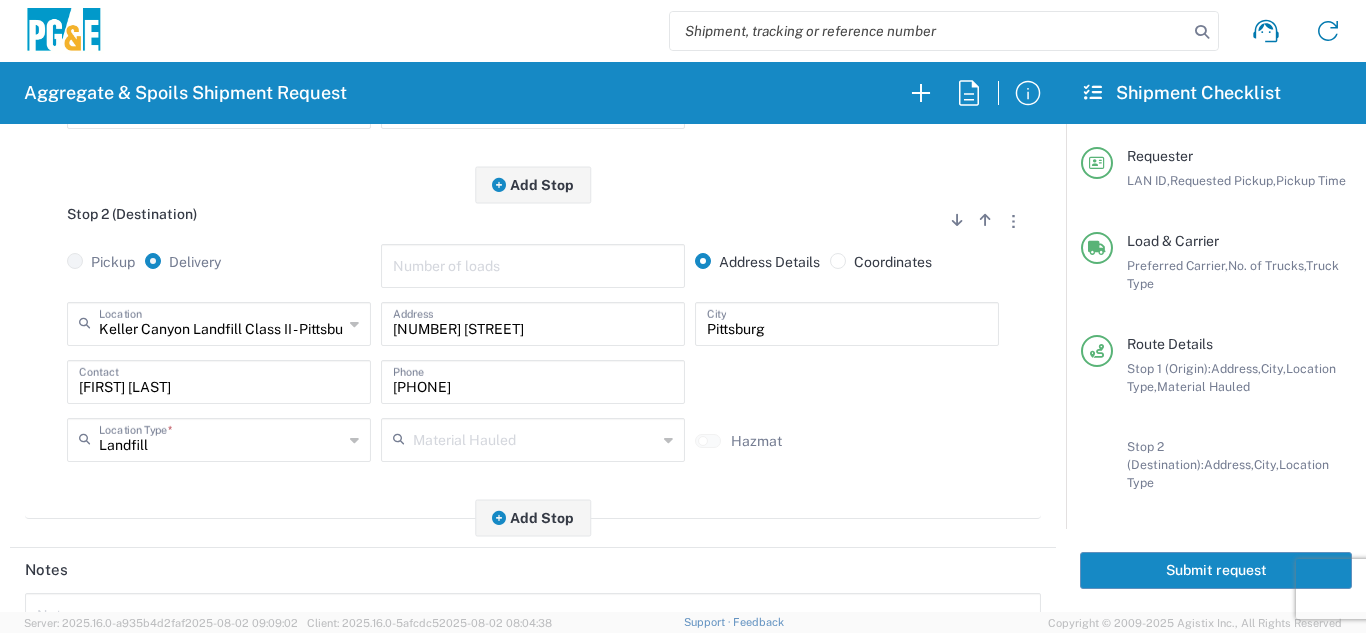 click on "Stop 2 (Destination)
Add Stop Above   Add Stop Below   Remove Stop   Pickup   Delivery   Number of loads   Address Details   Coordinates  Keller Canyon Landfill Class II - Pittsburg  Location  Keller Canyon Landfill Class II - Pittsburg 17300 East Jahant Rd - Quarry 7/11 Materials - Chico - Quarry 7/11 Materials - Ridgecrest - Quarry Acampo Airport - Santa Rosa Altamont Landfill - Livermore American Canyon Anderson Landfill - Waste Management Landfill Class II Antioch Building Materials Antioch SC Argent Materials - Oakland - Quarry Auburn Auburn HUB Yard Auburn SC Avenal Regional Landfill Bakersfield SC Bakersfield Sub Bangor Rock Quarry Bear River Aggregates - Meadow Vista - Quarry Best Rock Quarry - Barstow Blue Mountain Minerals - Columbia - Quarry Bodean Bowman & Sons Brisbane Recycling Burney SC Butte Sand & Gravel - Sutter - Quarry Calaveras Materials Inc - Merced - Quarry Canyon Rock Co Inc - Forestville - Quarry Carlotta Cemex - Antioch - Quarry Clovis" 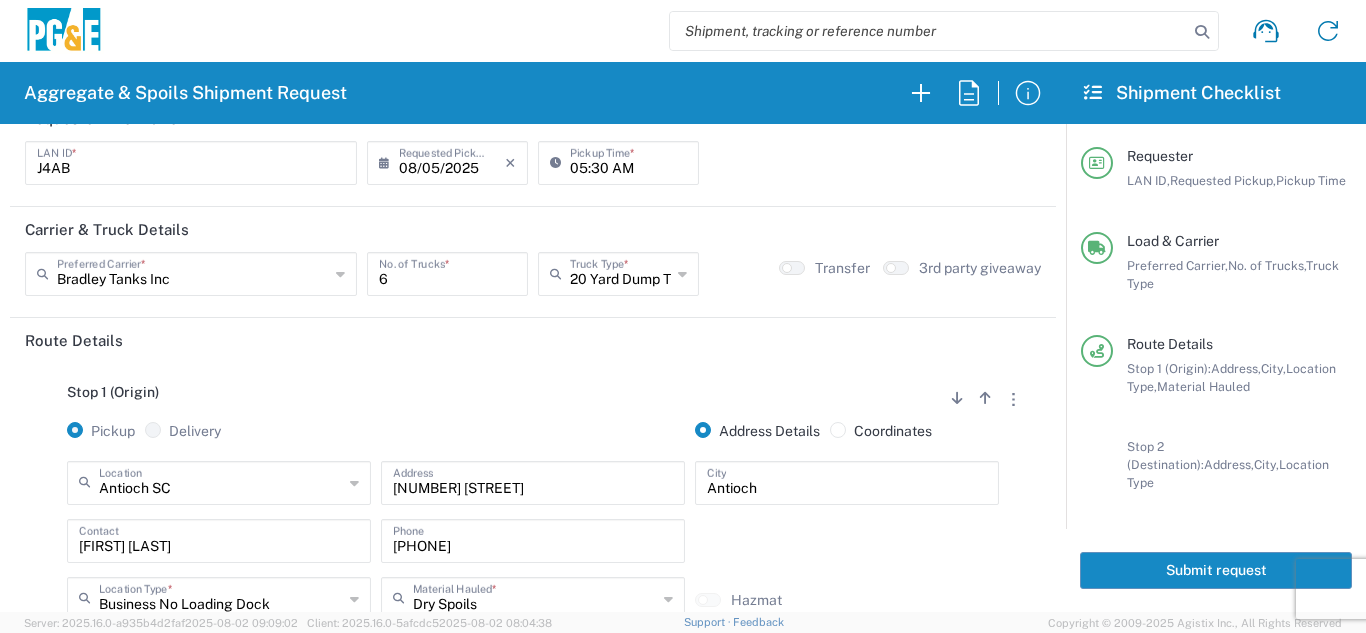 scroll, scrollTop: 0, scrollLeft: 0, axis: both 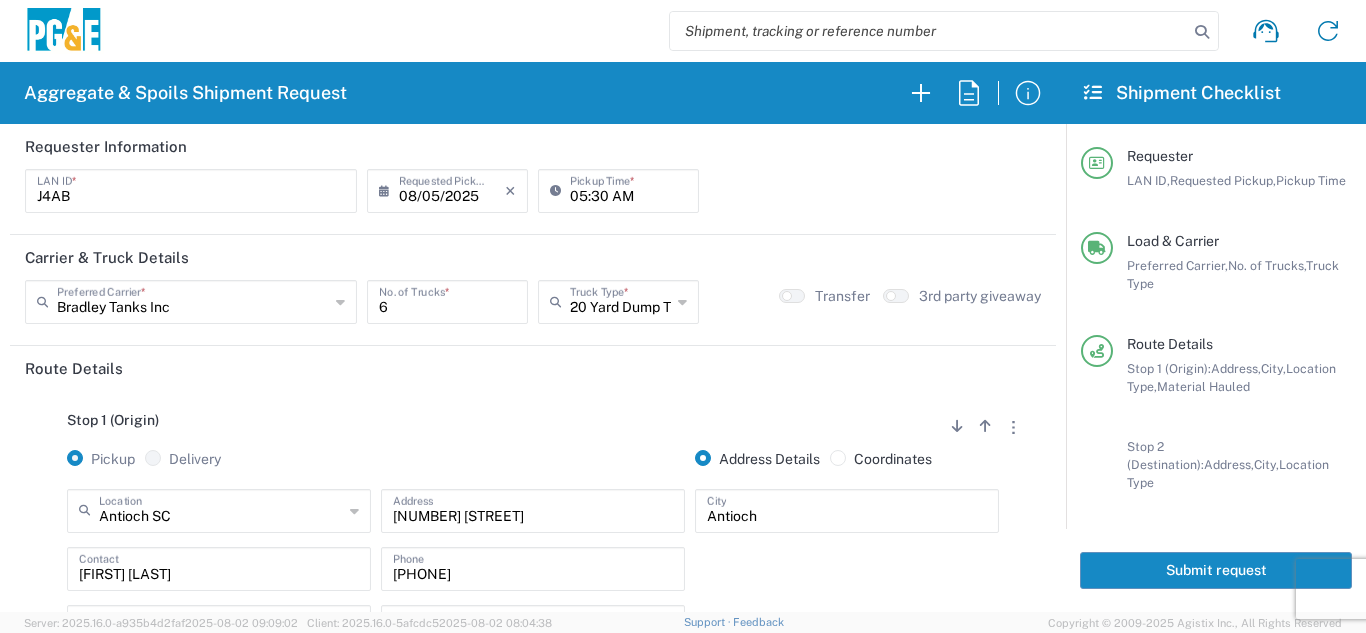 click on "Submit request" 